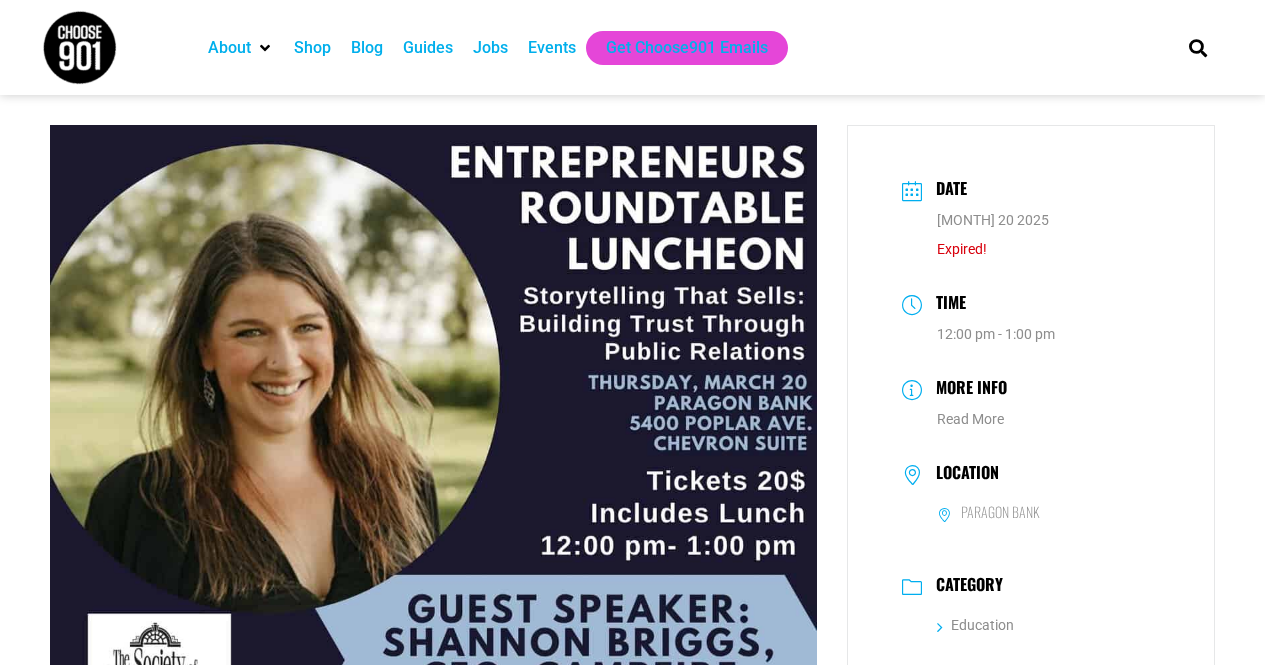scroll, scrollTop: 0, scrollLeft: 0, axis: both 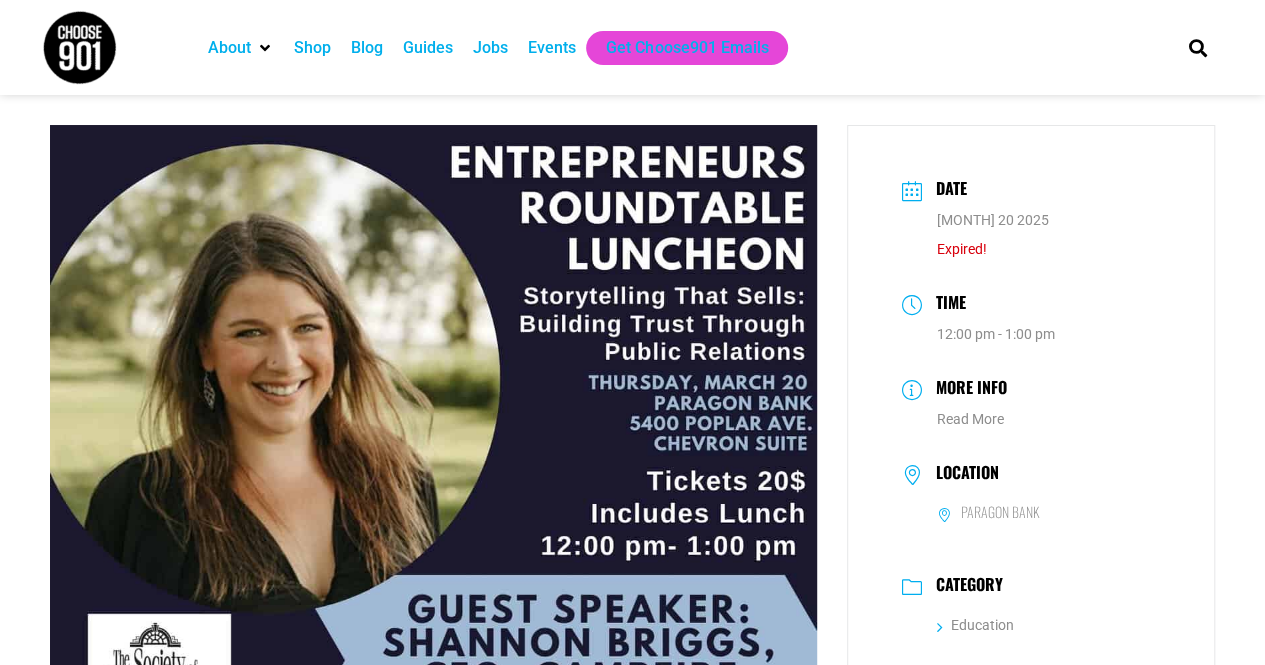 click on "Blog" at bounding box center [367, 48] 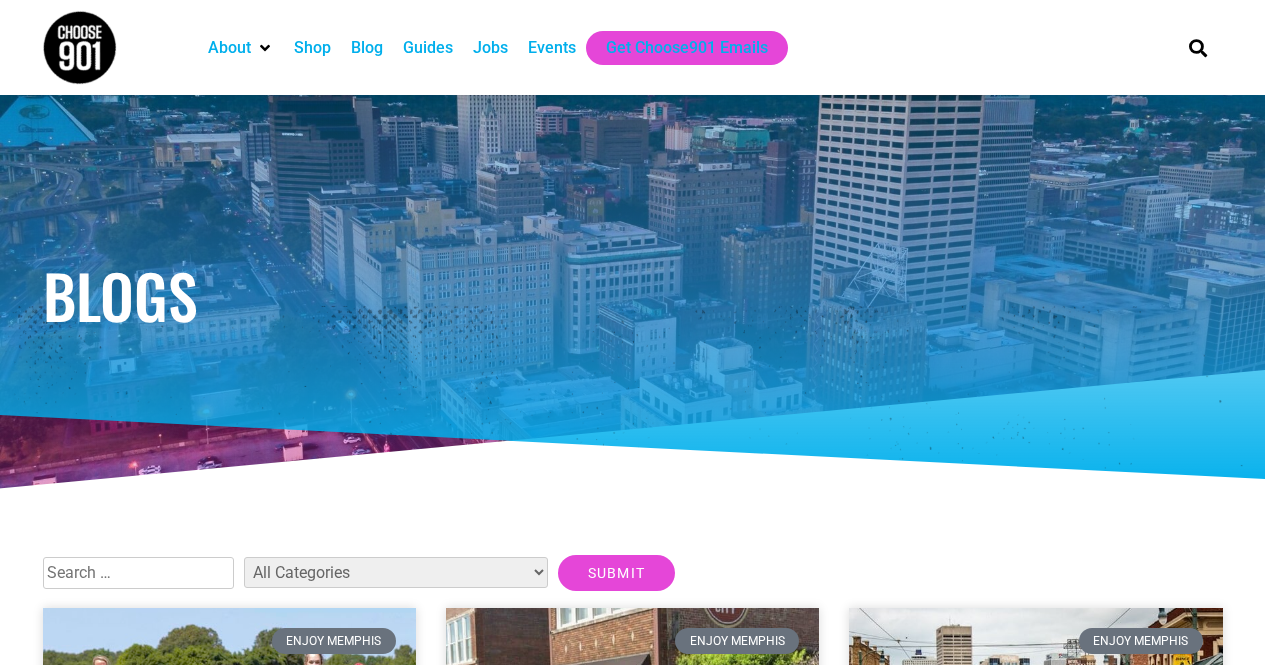 scroll, scrollTop: 0, scrollLeft: 0, axis: both 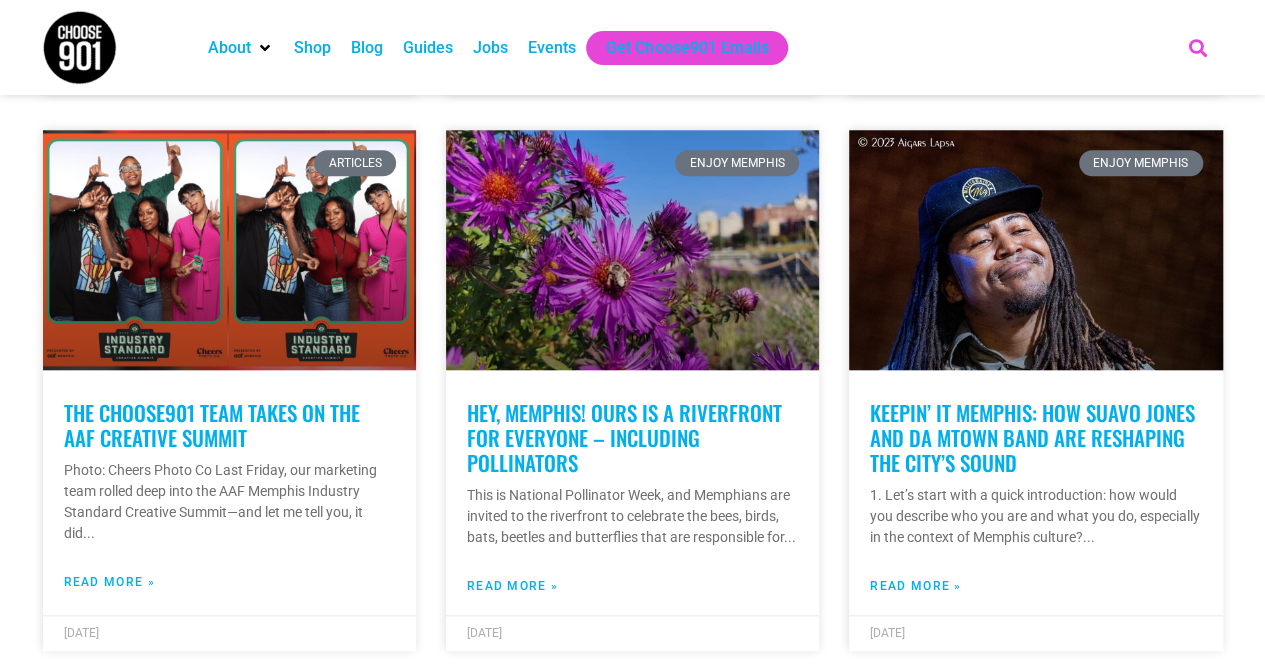 click at bounding box center (1197, 47) 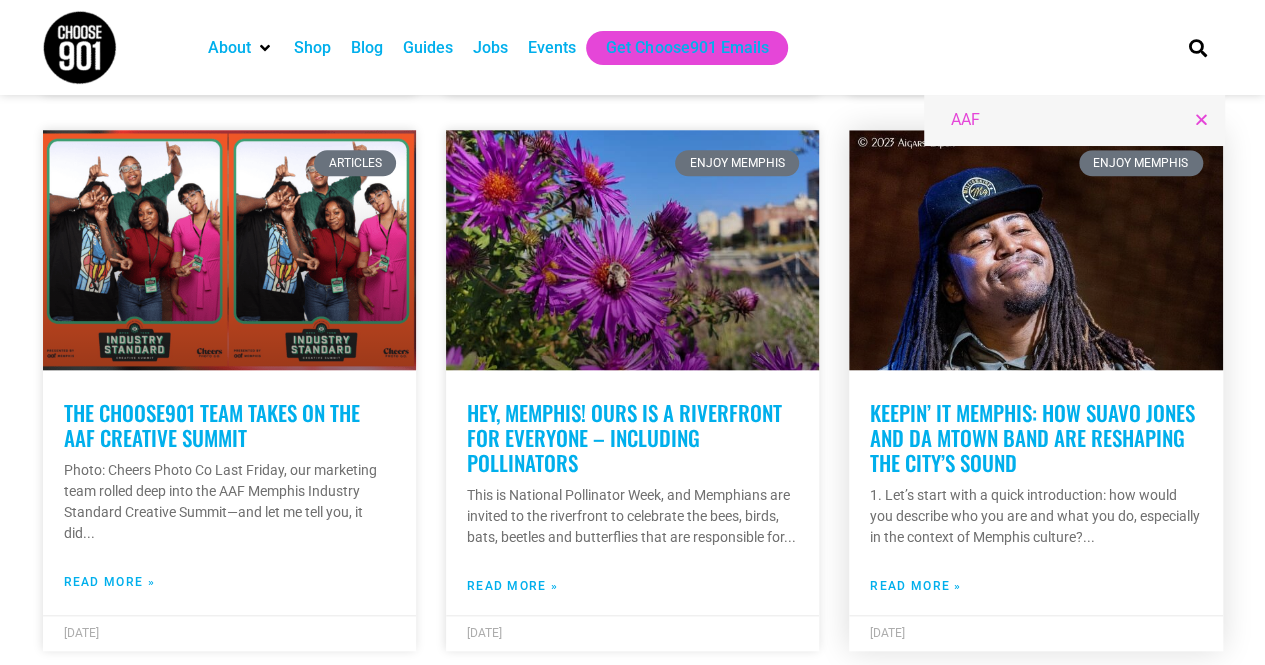 type on "AAF" 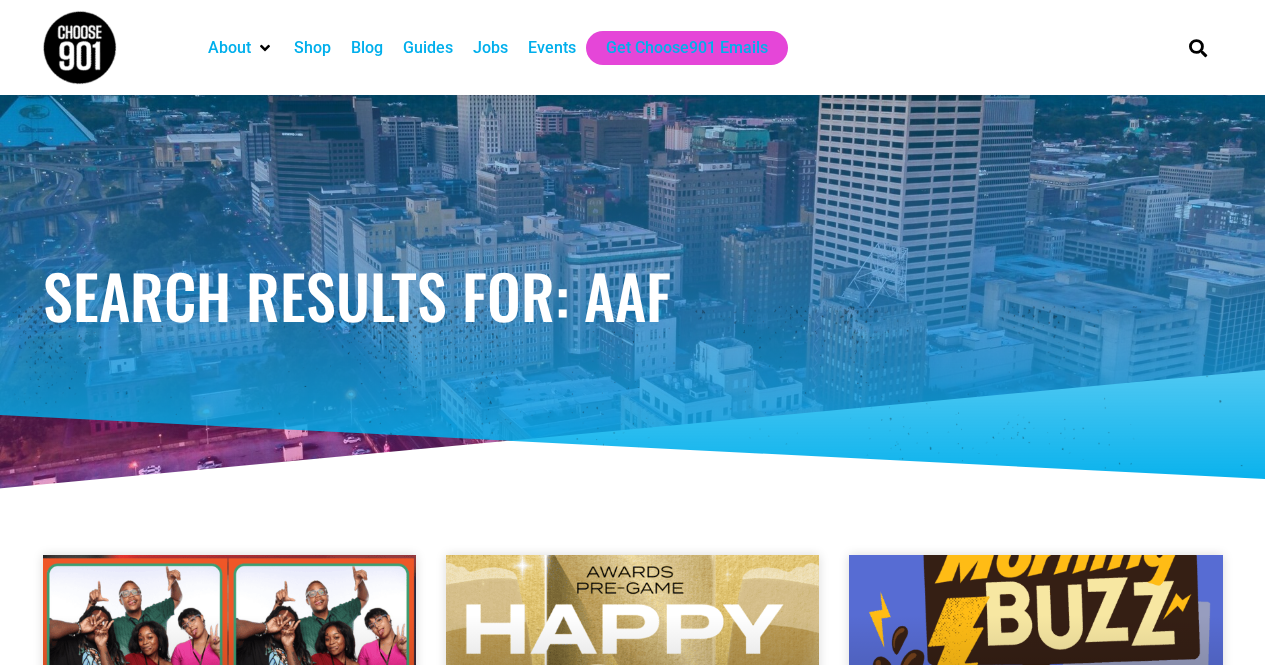 scroll, scrollTop: 0, scrollLeft: 0, axis: both 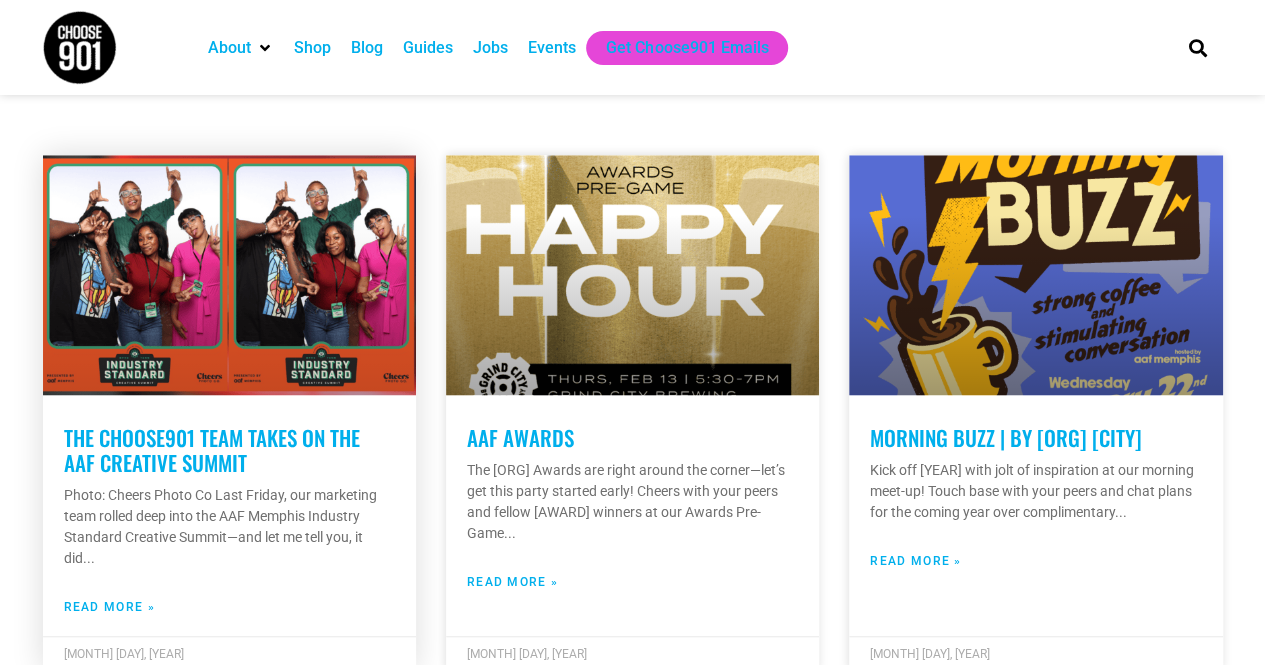 click on "The Choose901 Team takes on the AAF Creative Summit" at bounding box center [212, 450] 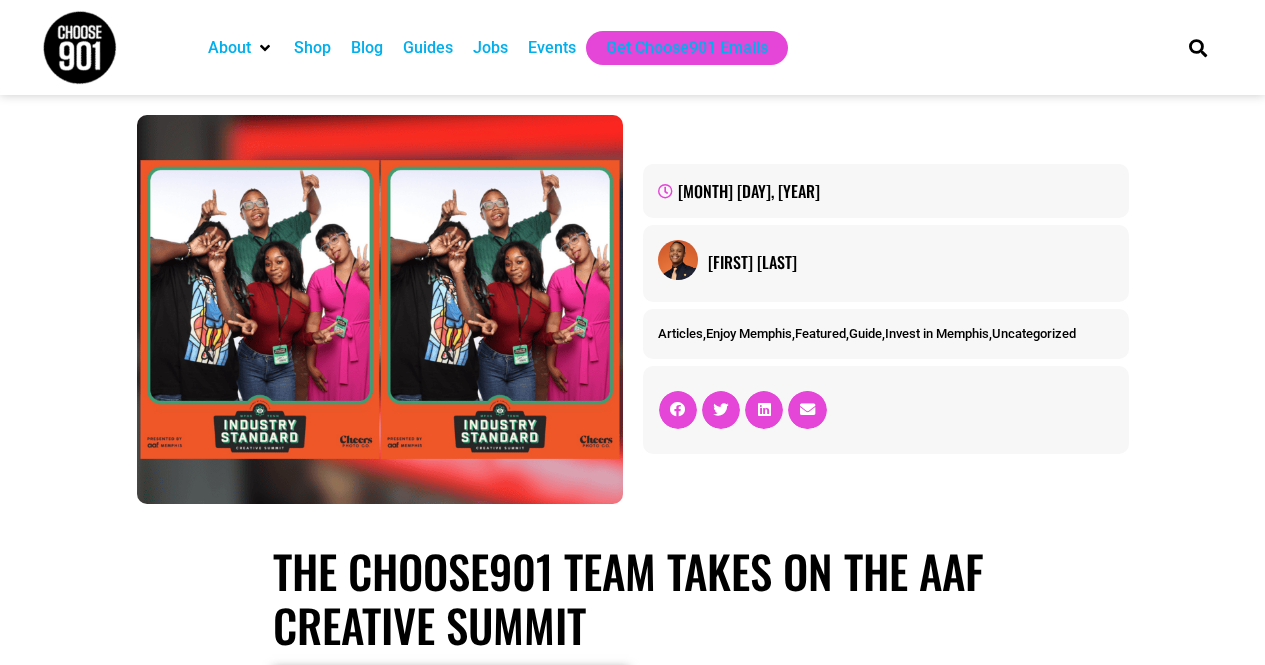 scroll, scrollTop: 0, scrollLeft: 0, axis: both 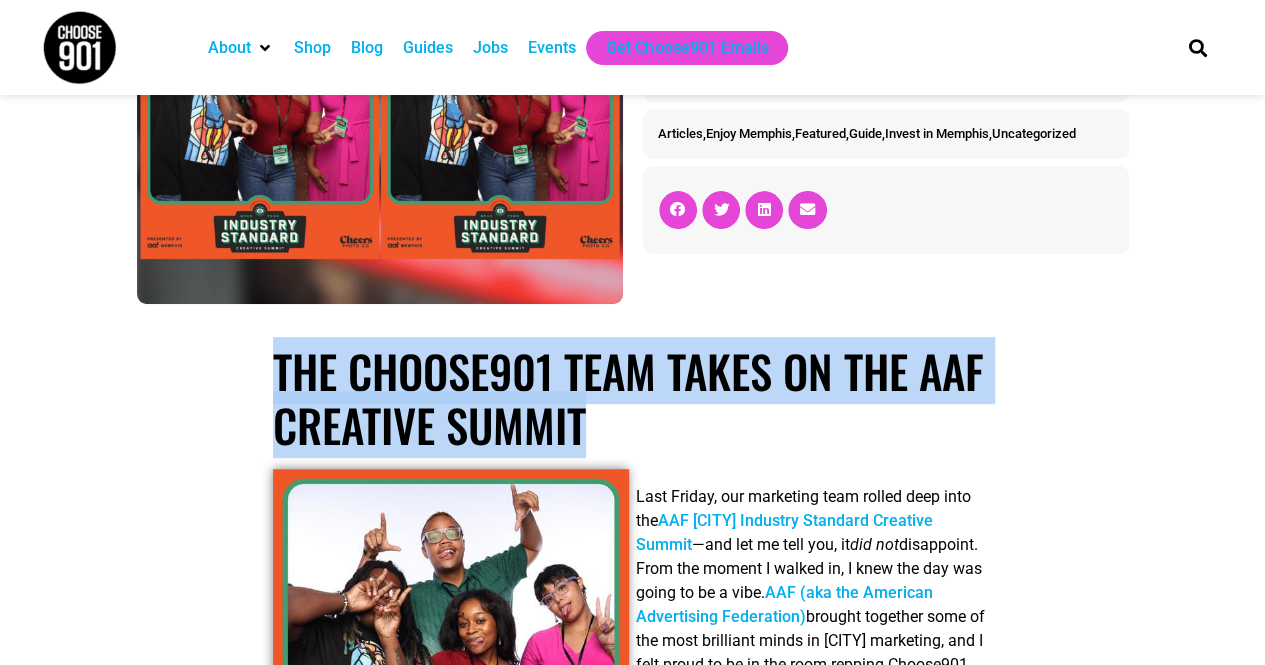 drag, startPoint x: 604, startPoint y: 426, endPoint x: 266, endPoint y: 392, distance: 339.70575 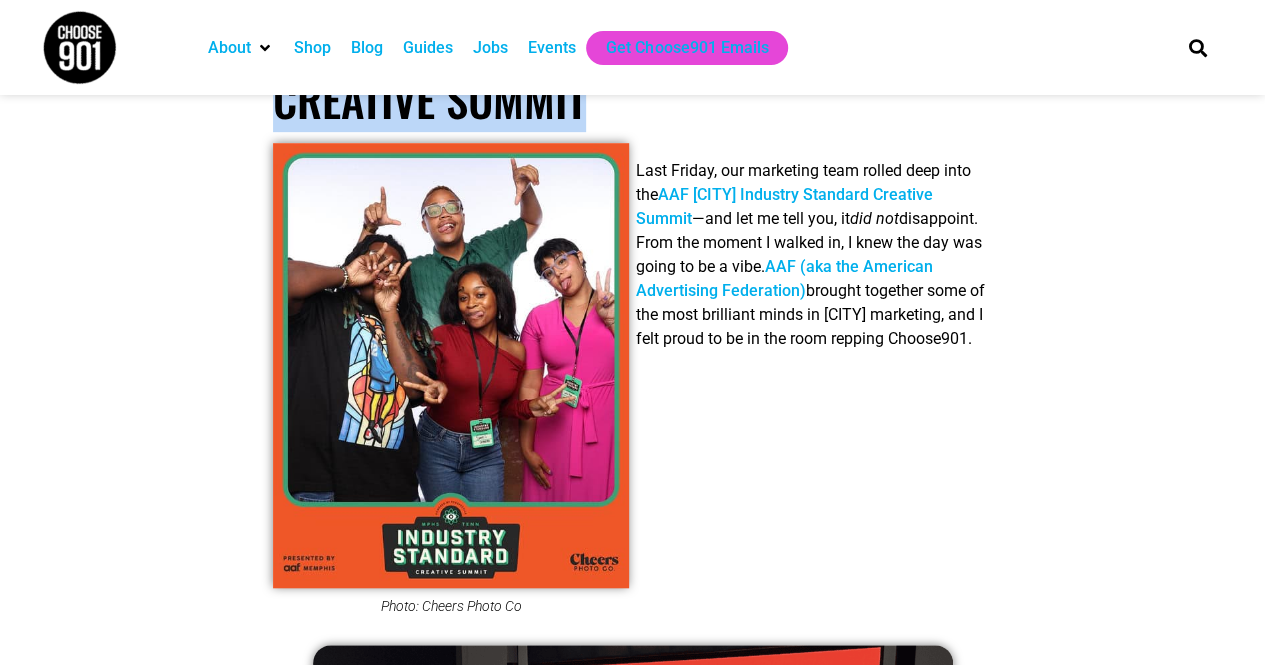 scroll, scrollTop: 400, scrollLeft: 0, axis: vertical 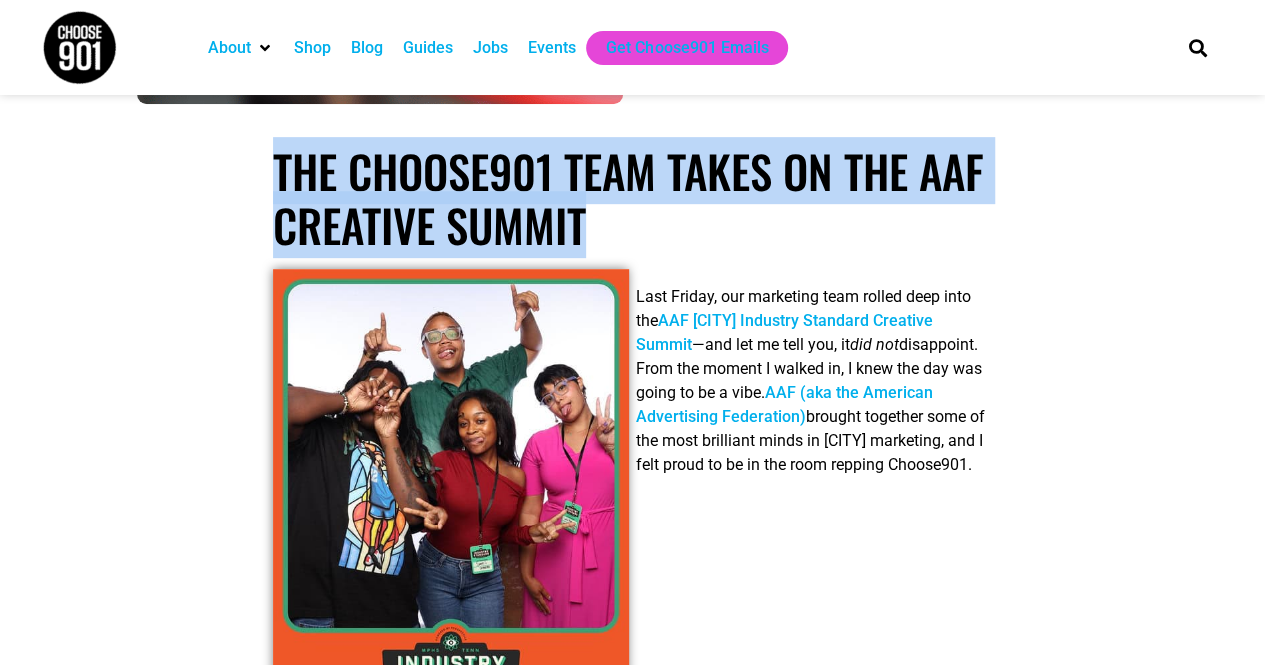 drag, startPoint x: 832, startPoint y: 487, endPoint x: 638, endPoint y: 288, distance: 277.91547 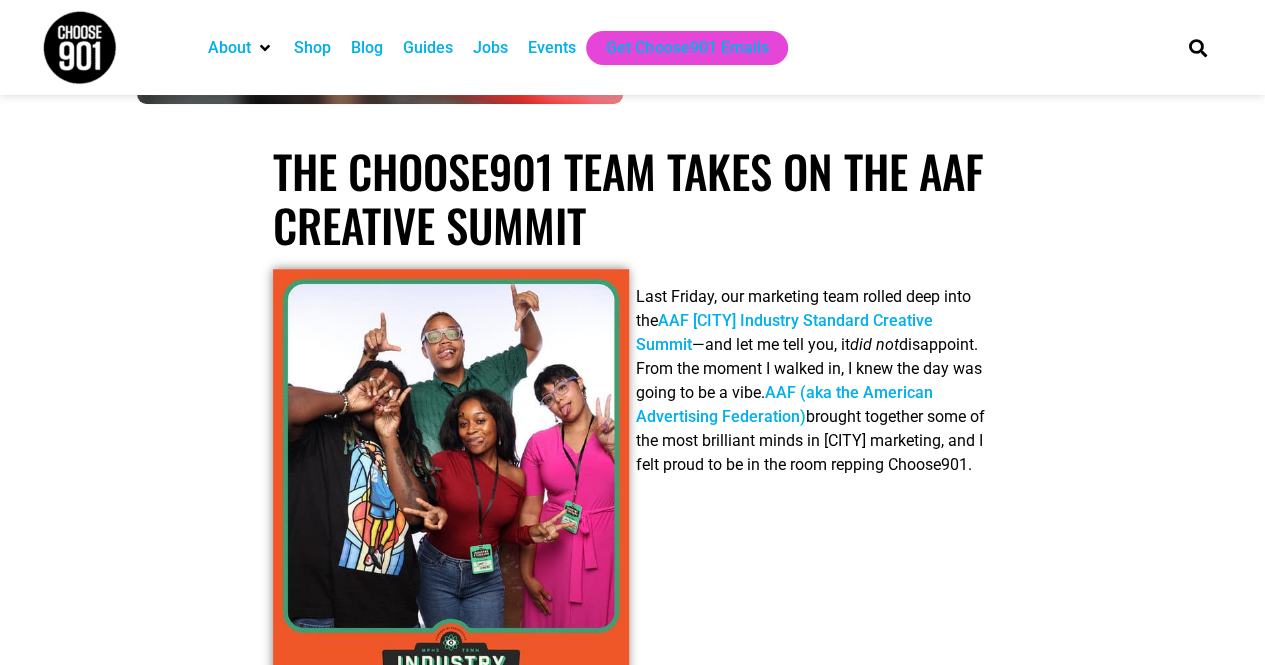 drag, startPoint x: 857, startPoint y: 494, endPoint x: 618, endPoint y: 312, distance: 300.40805 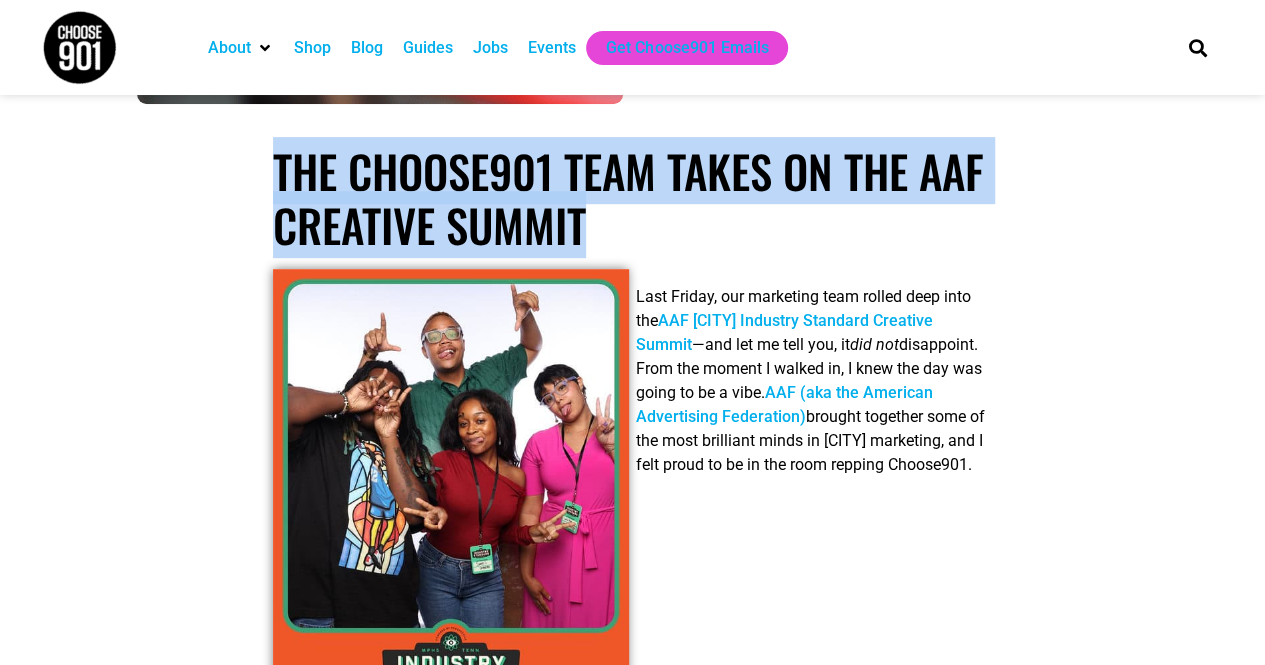 drag, startPoint x: 270, startPoint y: 167, endPoint x: 616, endPoint y: 220, distance: 350.0357 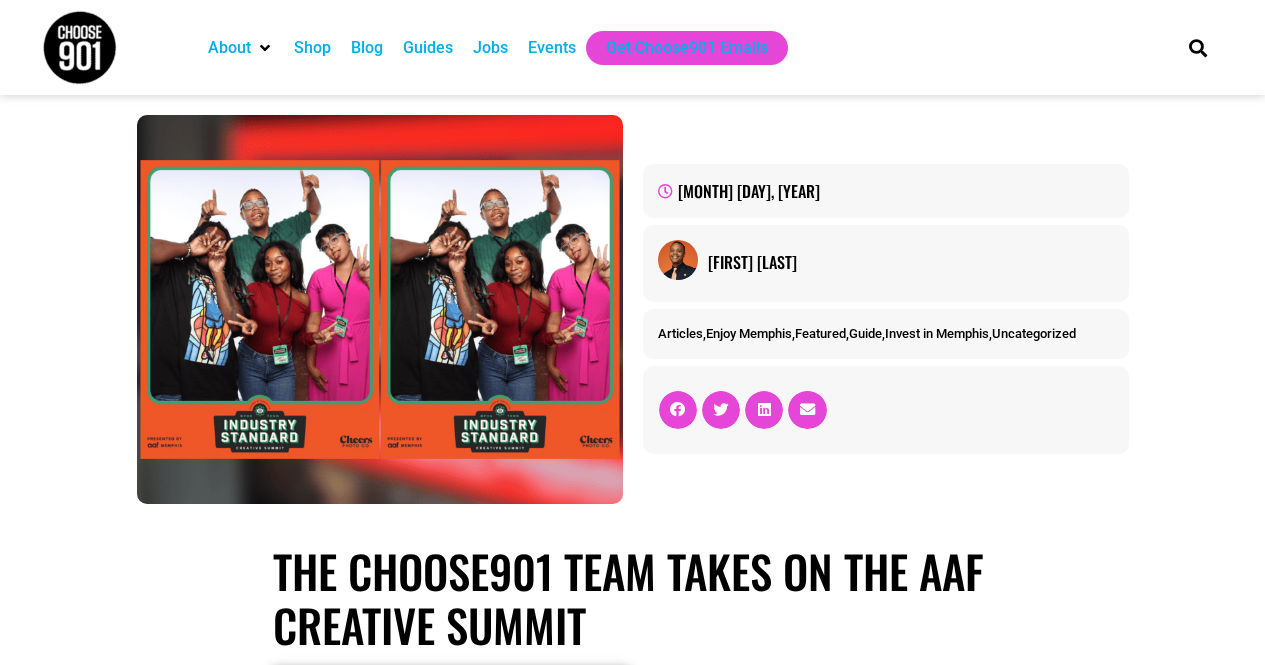 scroll, scrollTop: 0, scrollLeft: 0, axis: both 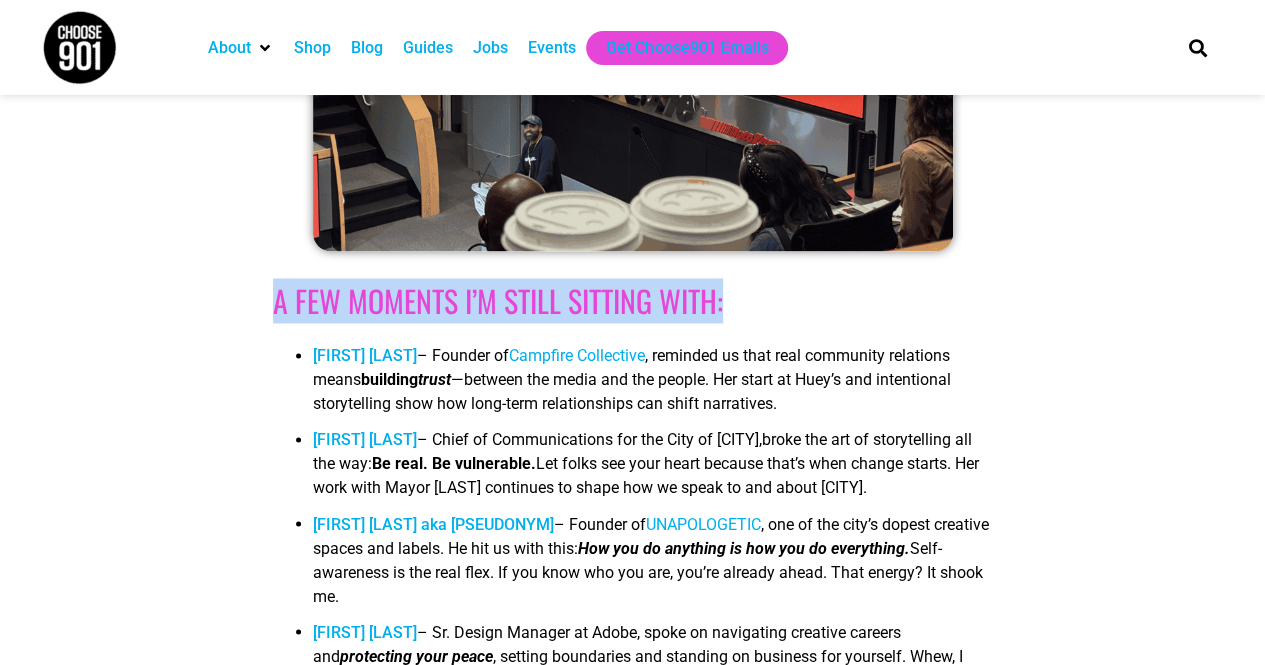 drag, startPoint x: 724, startPoint y: 297, endPoint x: 274, endPoint y: 294, distance: 450.01 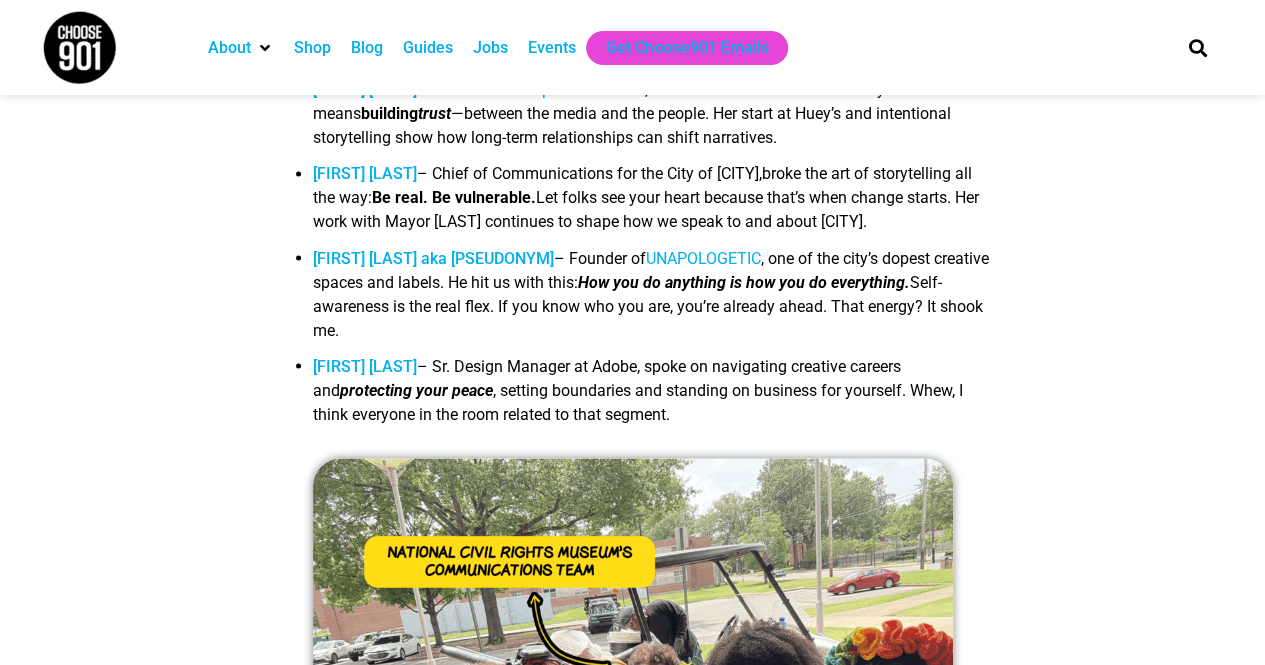 scroll, scrollTop: 1700, scrollLeft: 0, axis: vertical 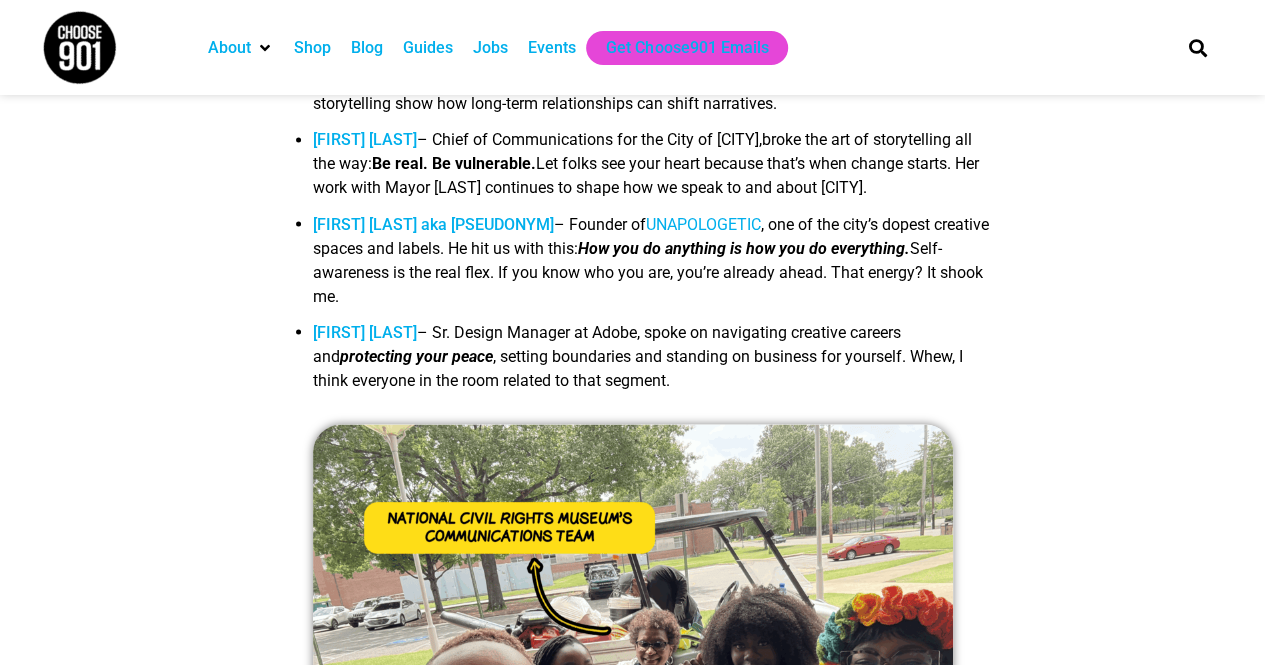 drag, startPoint x: 645, startPoint y: 413, endPoint x: 377, endPoint y: 227, distance: 326.2208 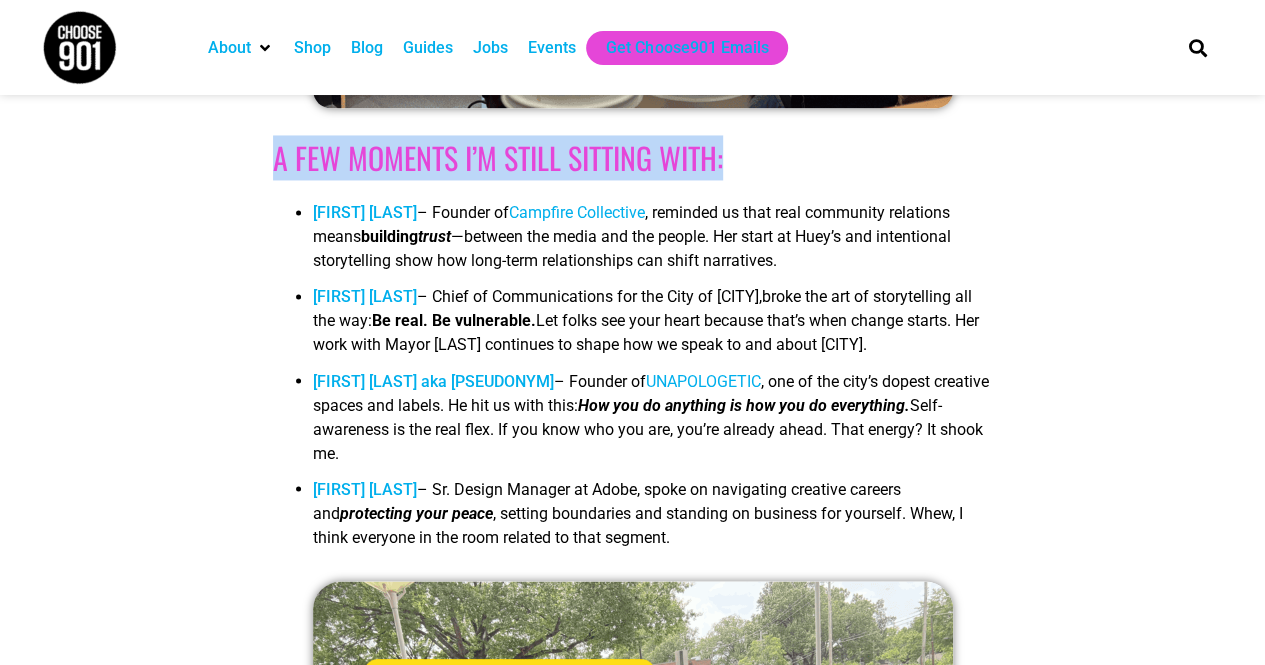 scroll, scrollTop: 1500, scrollLeft: 0, axis: vertical 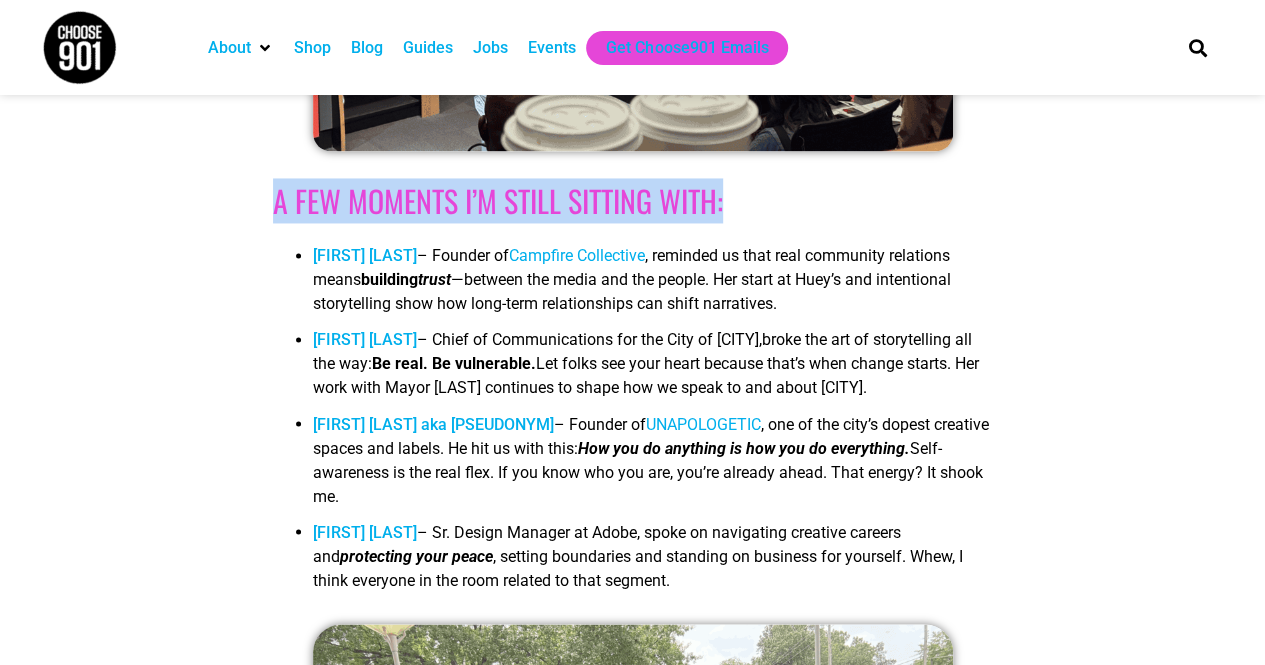 click on "Penelope Huston  – Chief of Communications for the City of Memphis,   broke the art of storytelling all the way :  Be real. Be vulnerable.  Let folks see your heart because that’s when change starts. Her work with Mayor Young continues to shape how we speak to and about Memphis." at bounding box center [652, 370] 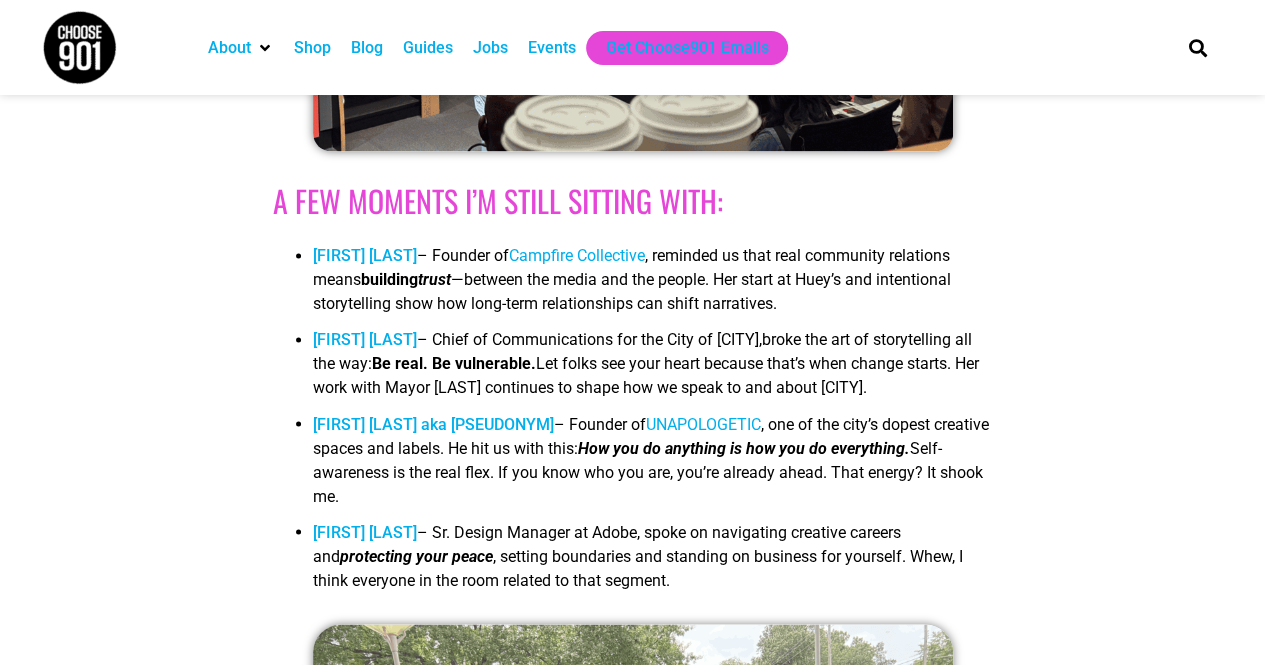 drag, startPoint x: 638, startPoint y: 585, endPoint x: 301, endPoint y: 267, distance: 463.34976 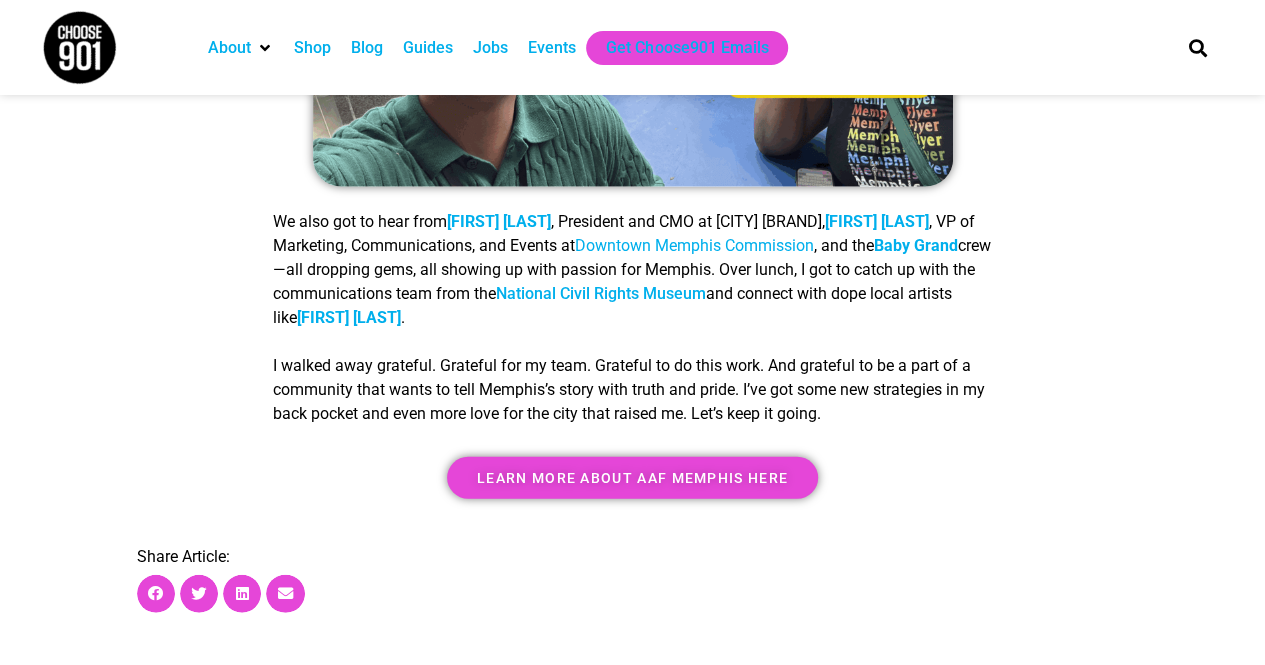 scroll, scrollTop: 2300, scrollLeft: 0, axis: vertical 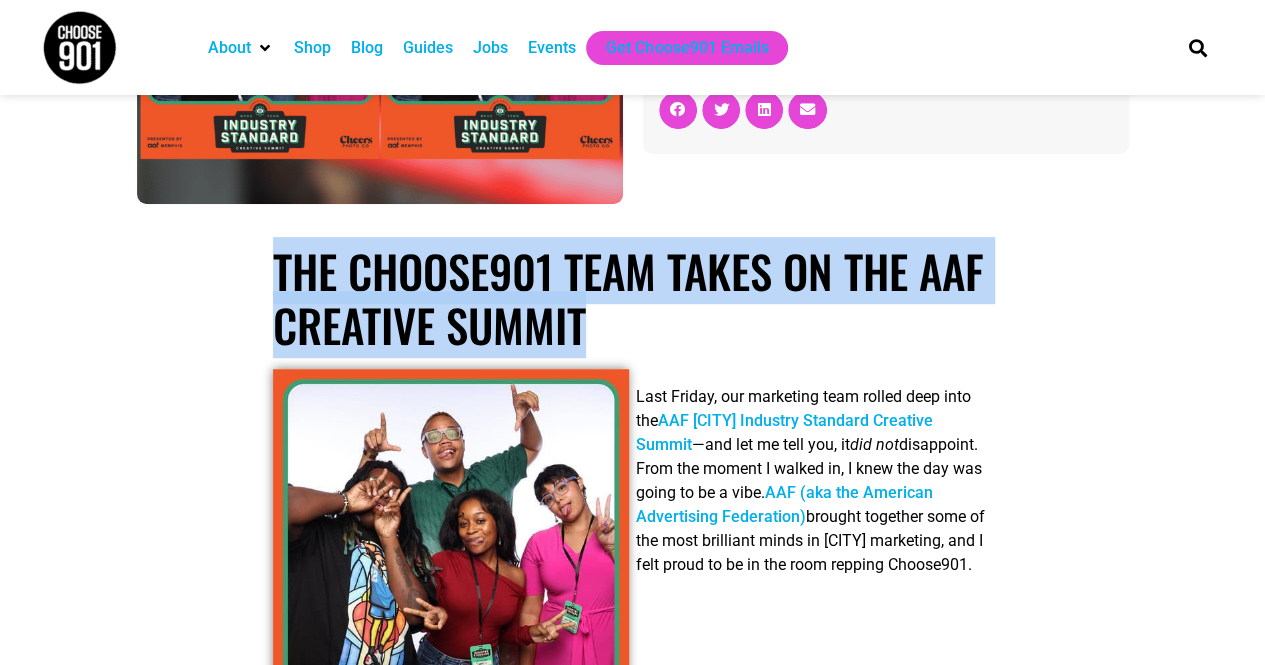 drag, startPoint x: 264, startPoint y: 256, endPoint x: 614, endPoint y: 335, distance: 358.80496 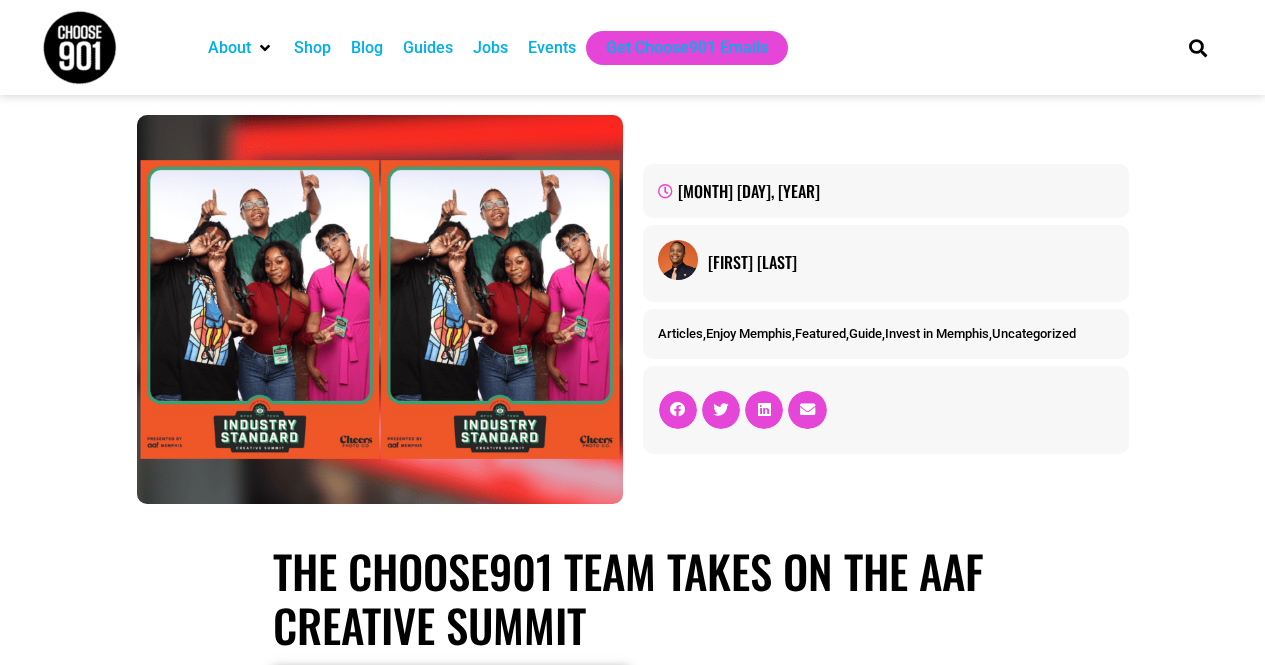 scroll, scrollTop: 0, scrollLeft: 0, axis: both 